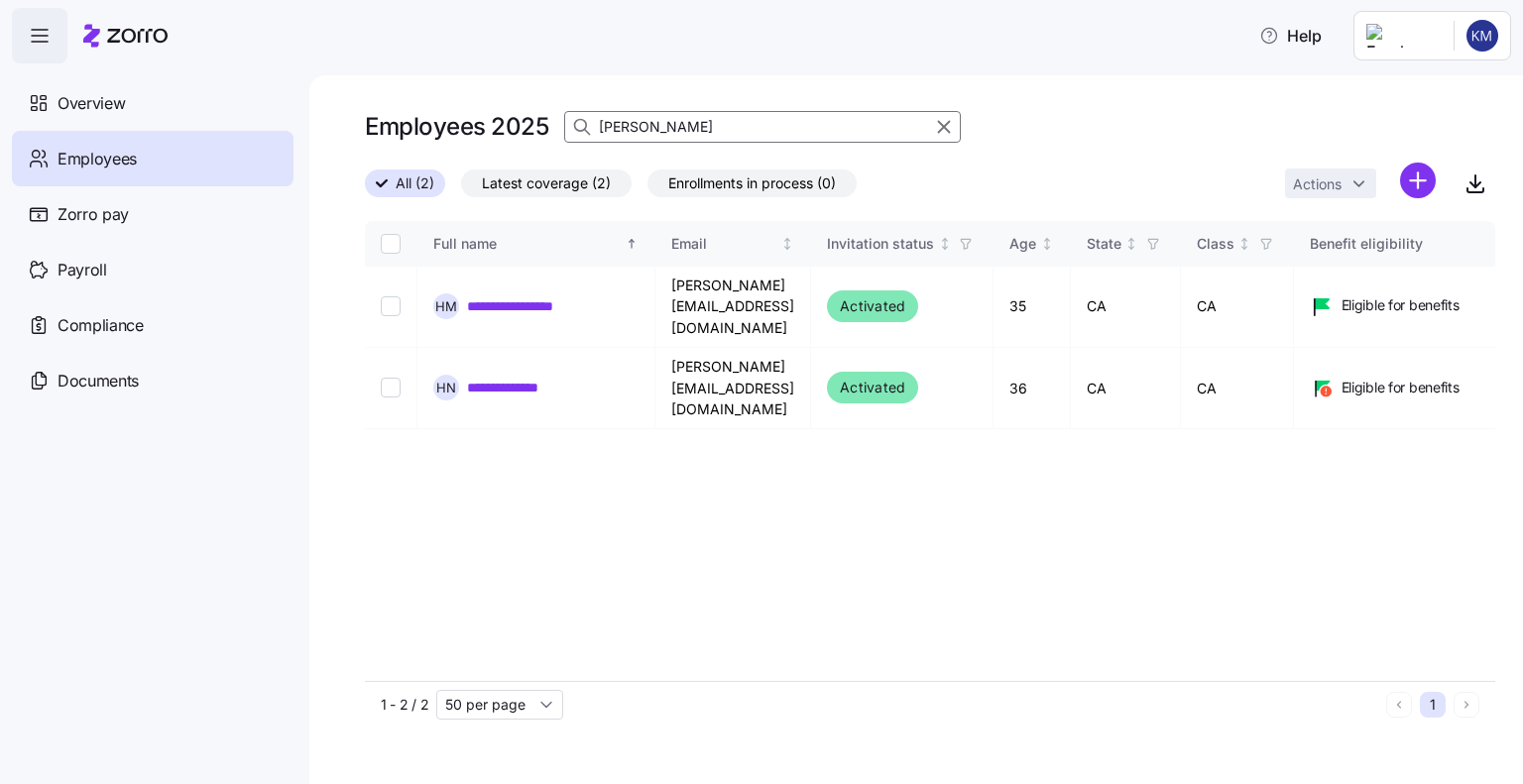 scroll, scrollTop: 0, scrollLeft: 0, axis: both 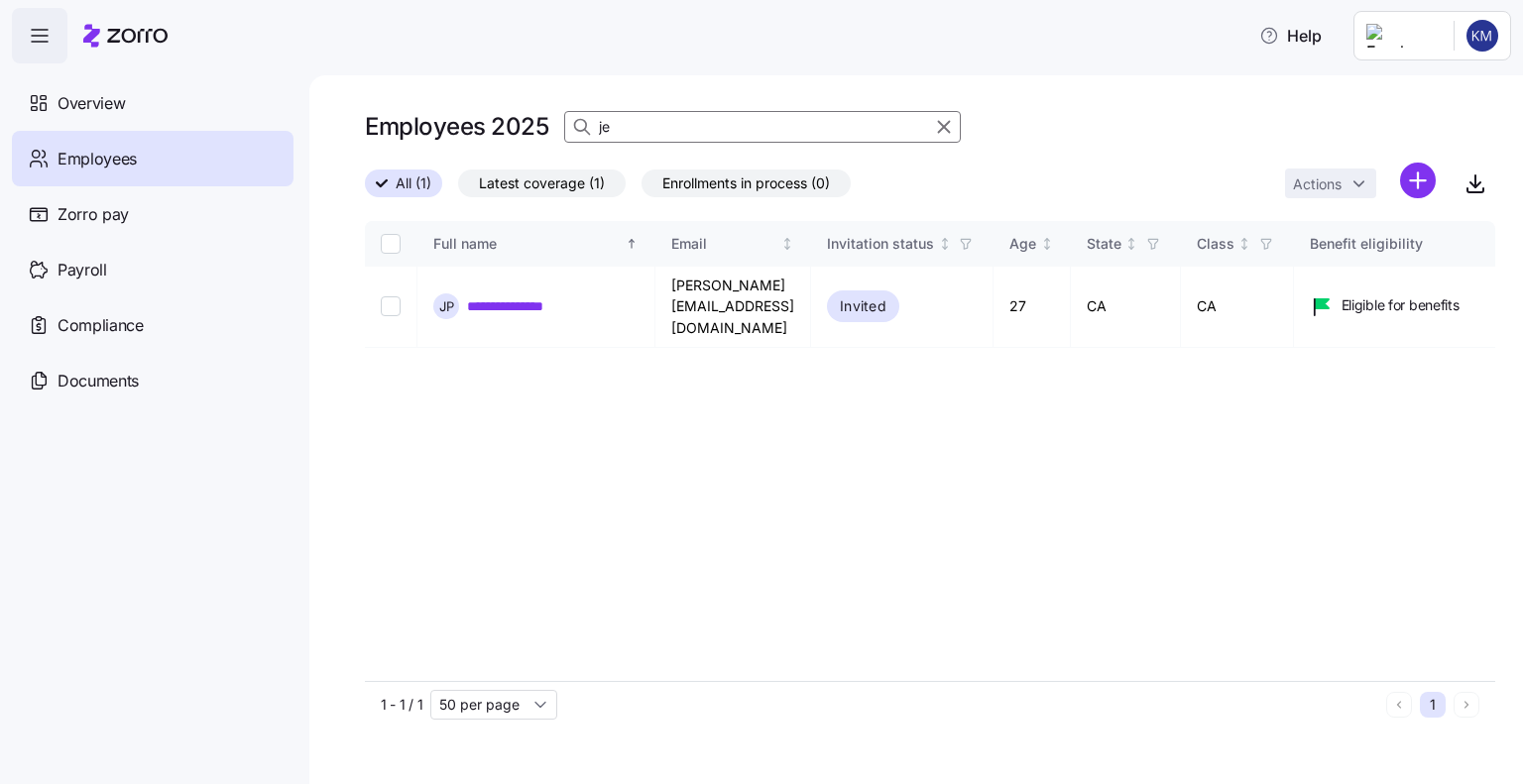 type on "j" 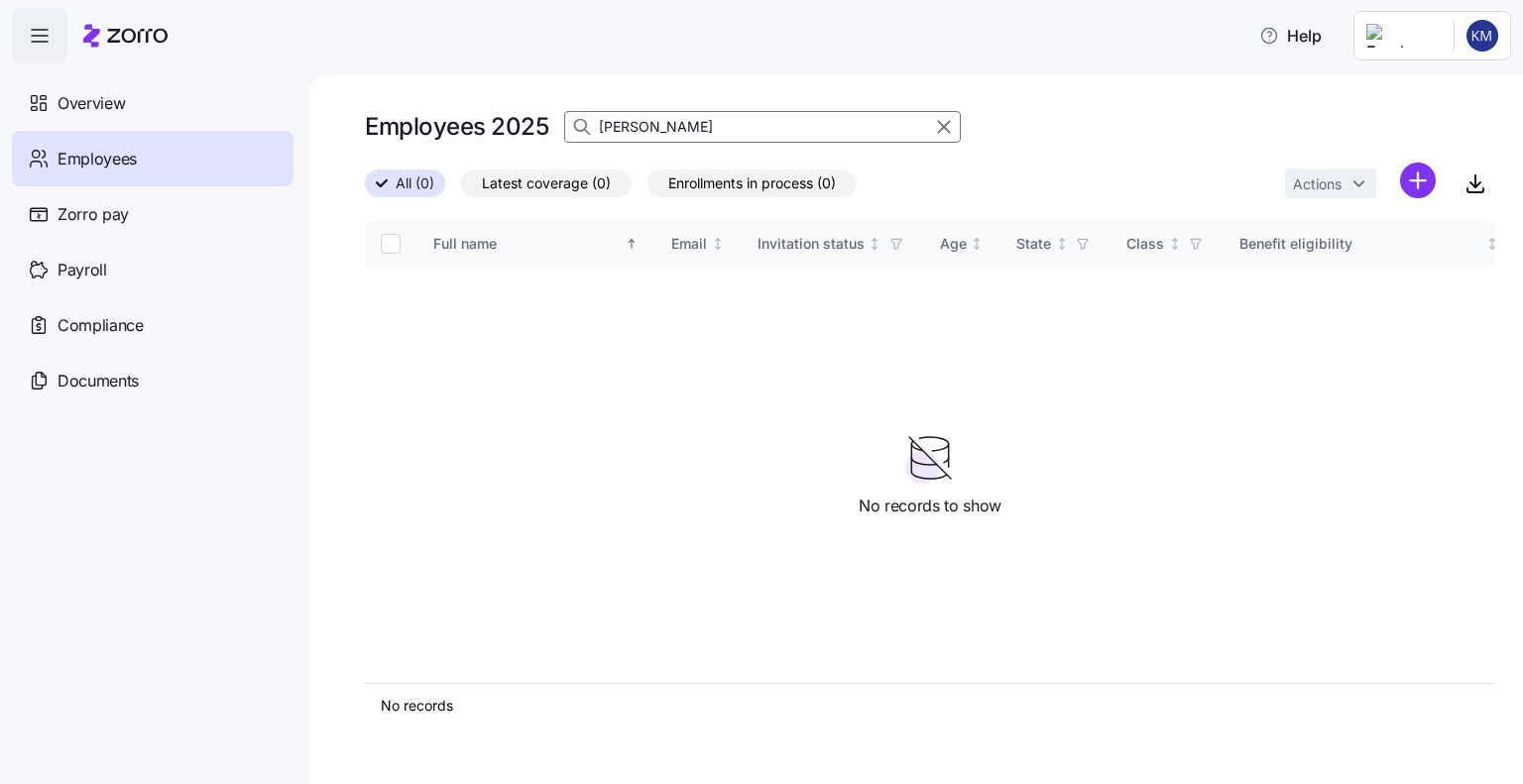 drag, startPoint x: 646, startPoint y: 121, endPoint x: 586, endPoint y: 121, distance: 60 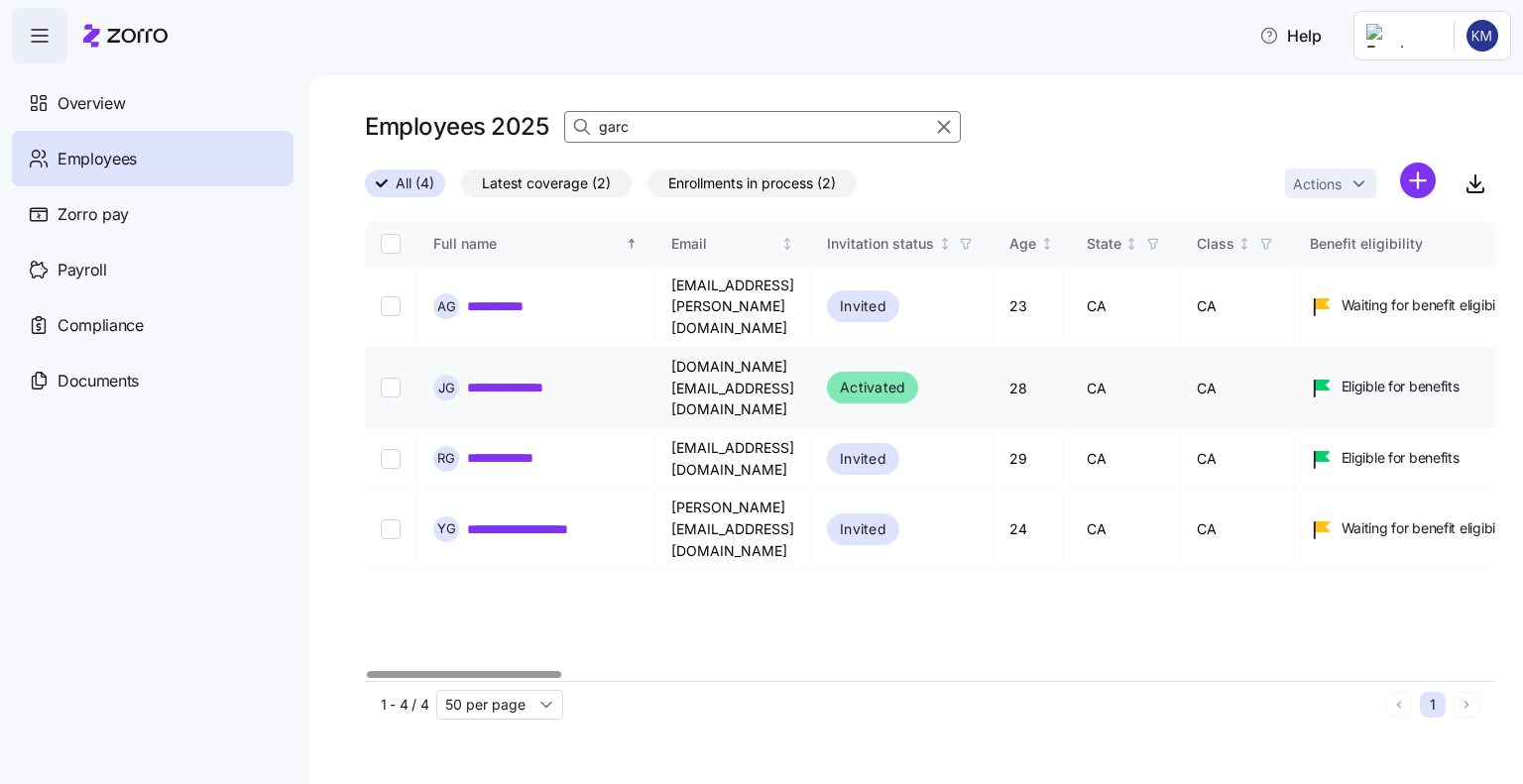 type on "garc" 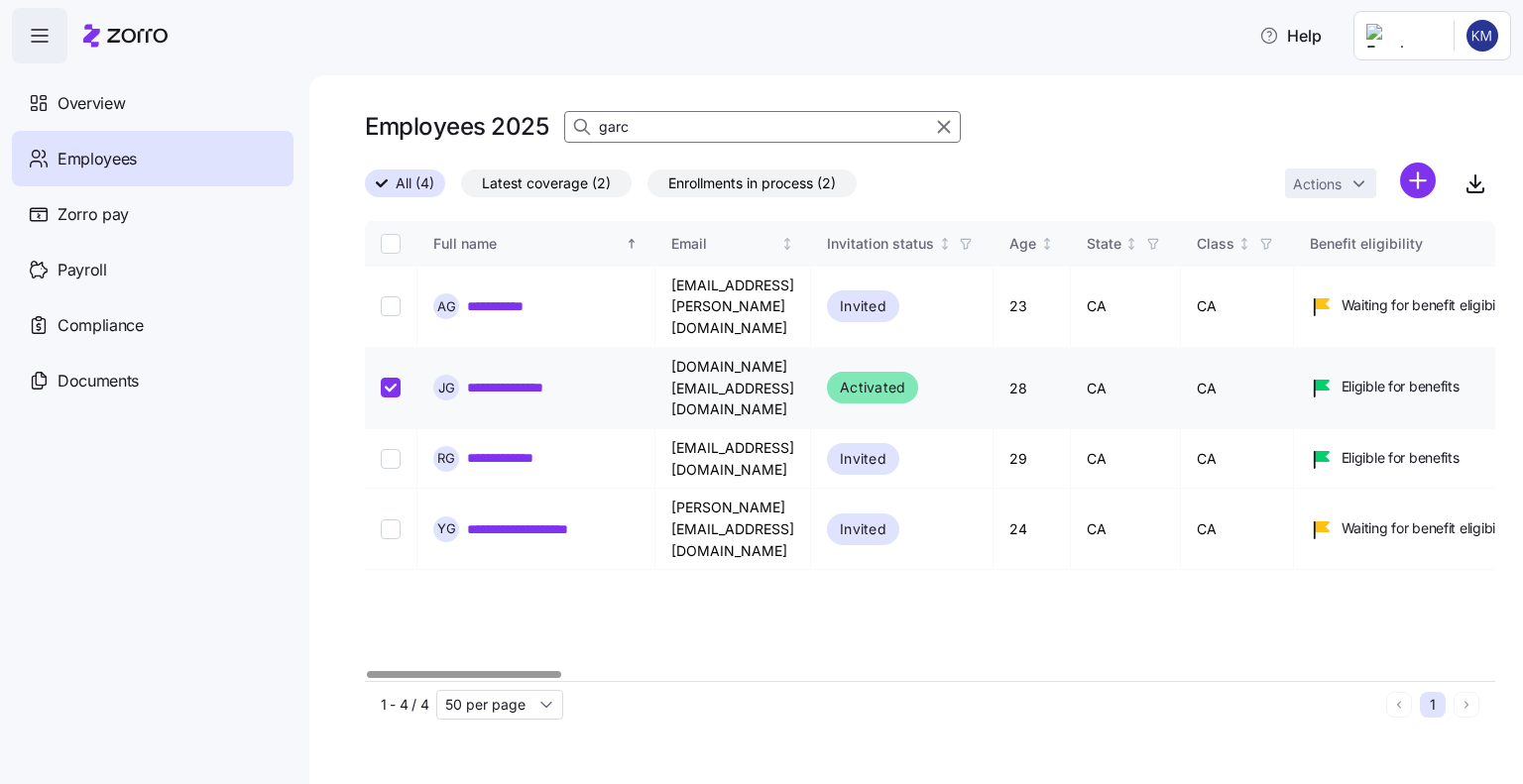 checkbox on "true" 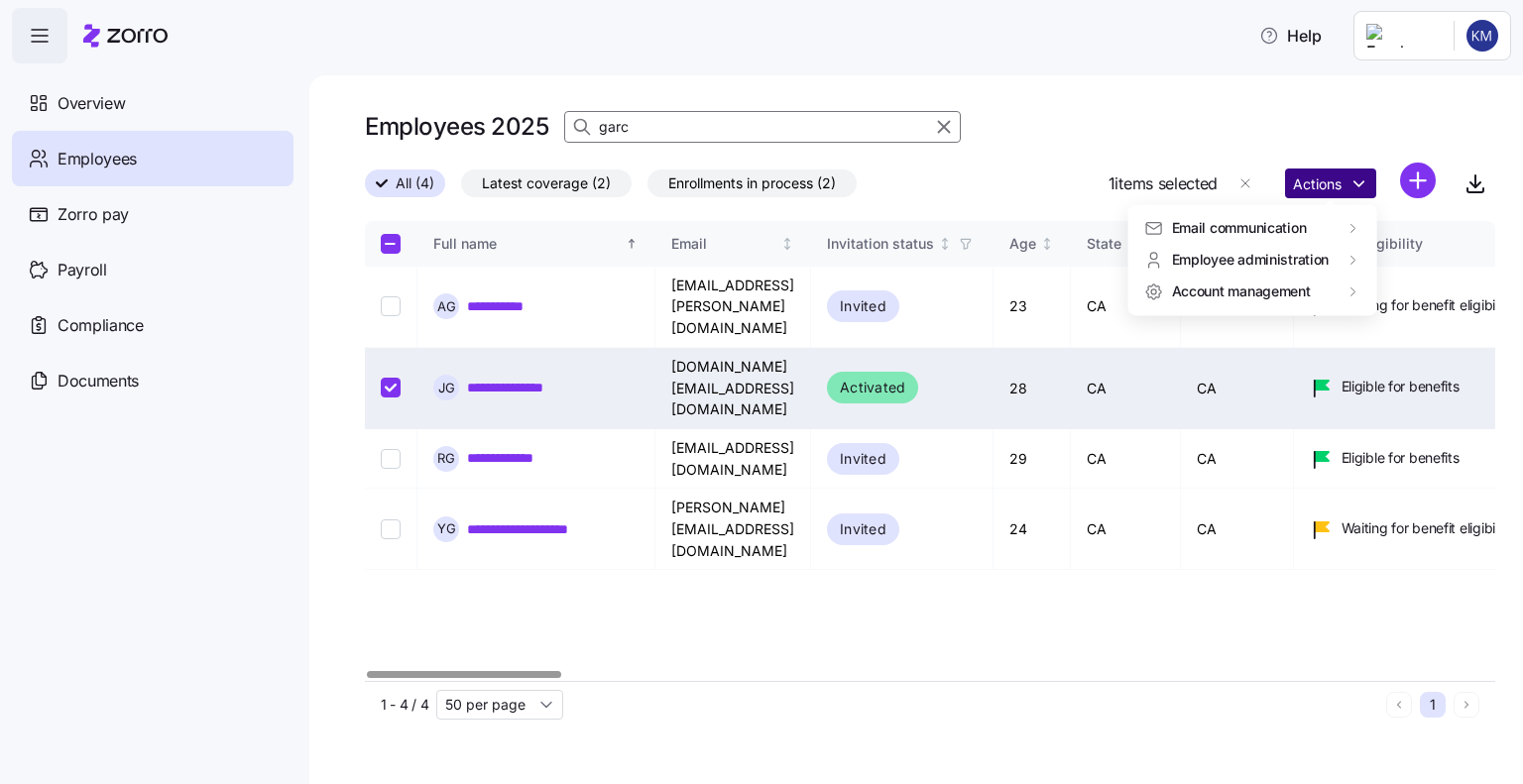 click on "**********" at bounding box center (762, 386) 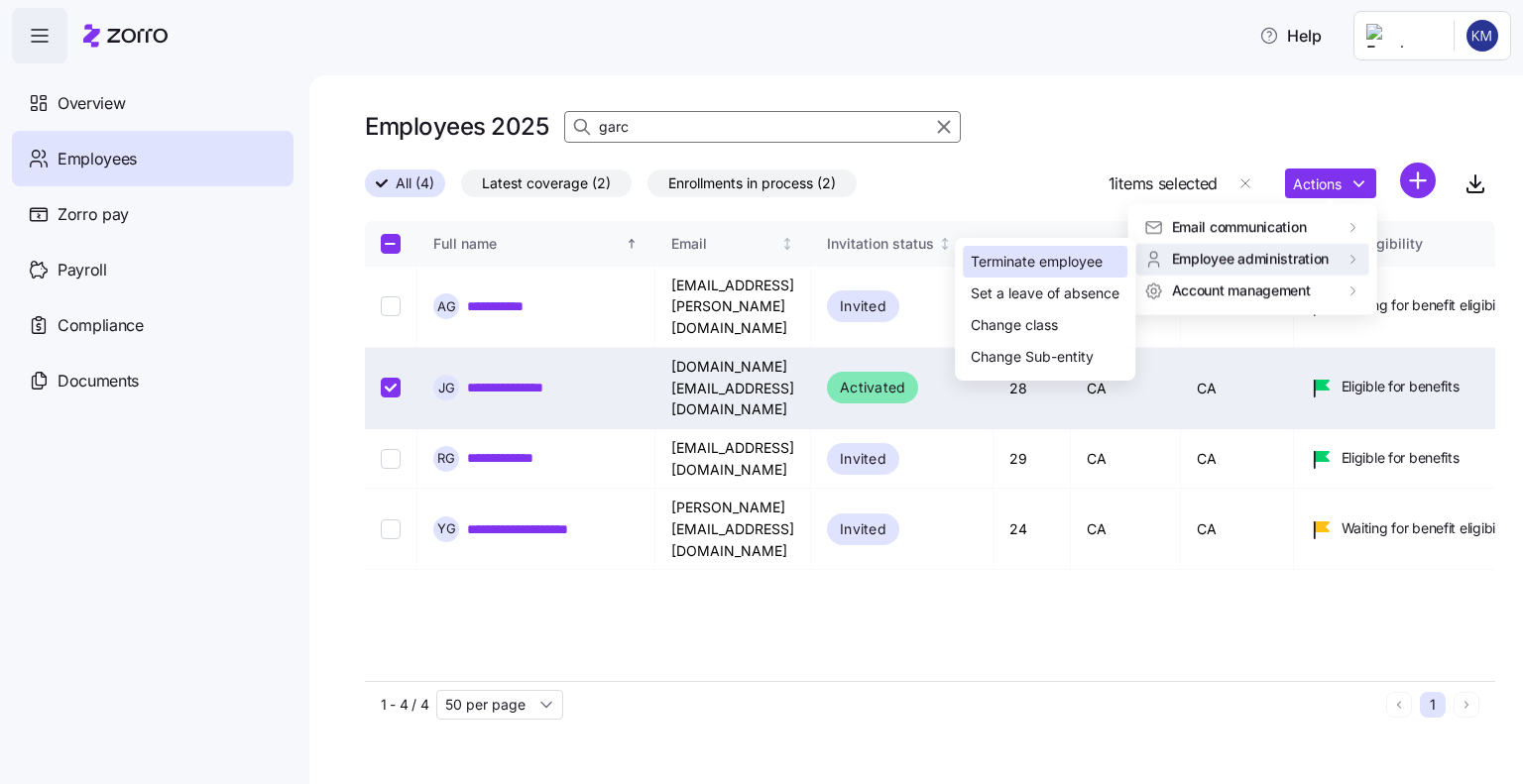 click on "Terminate employee" at bounding box center (1036, 262) 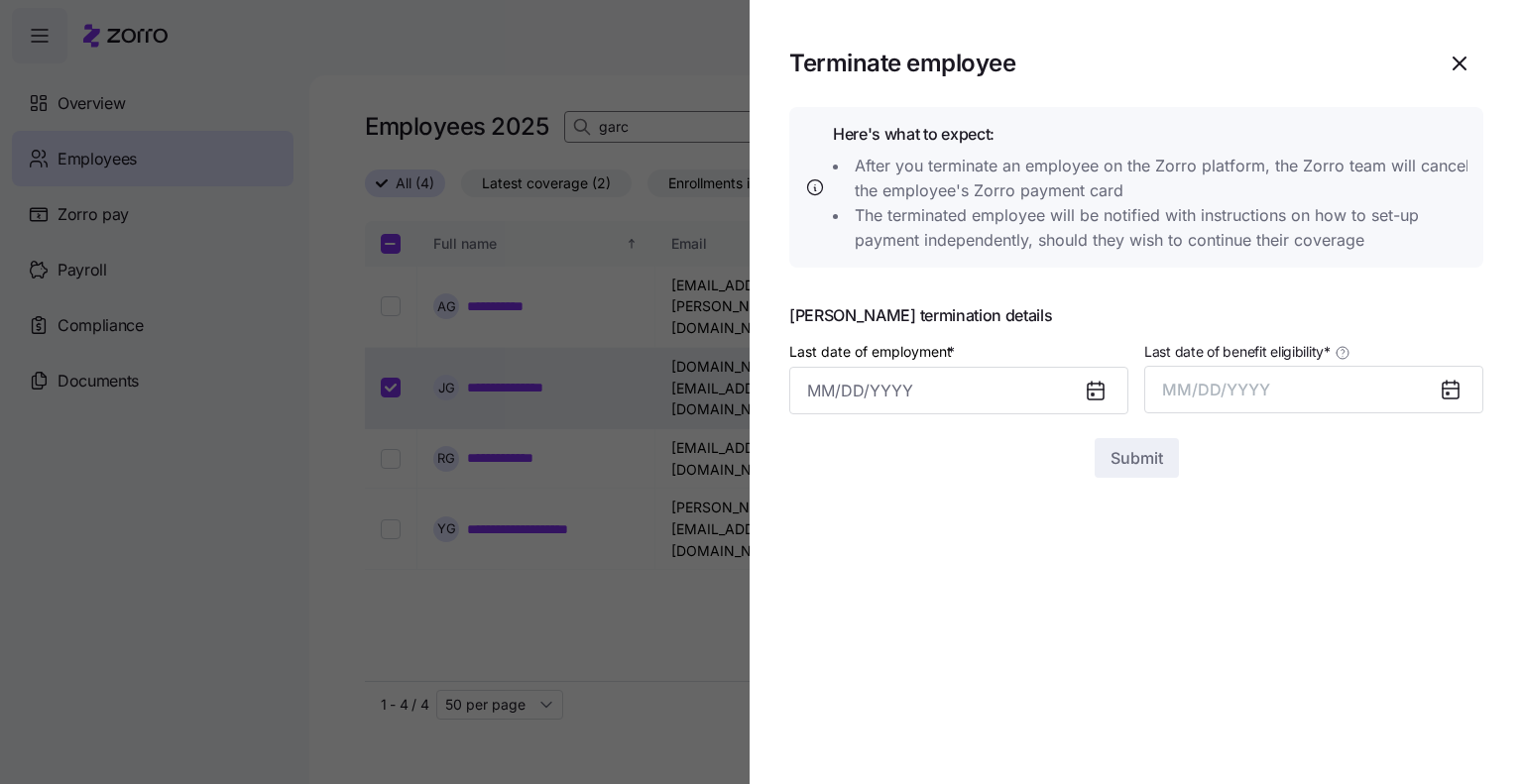 click 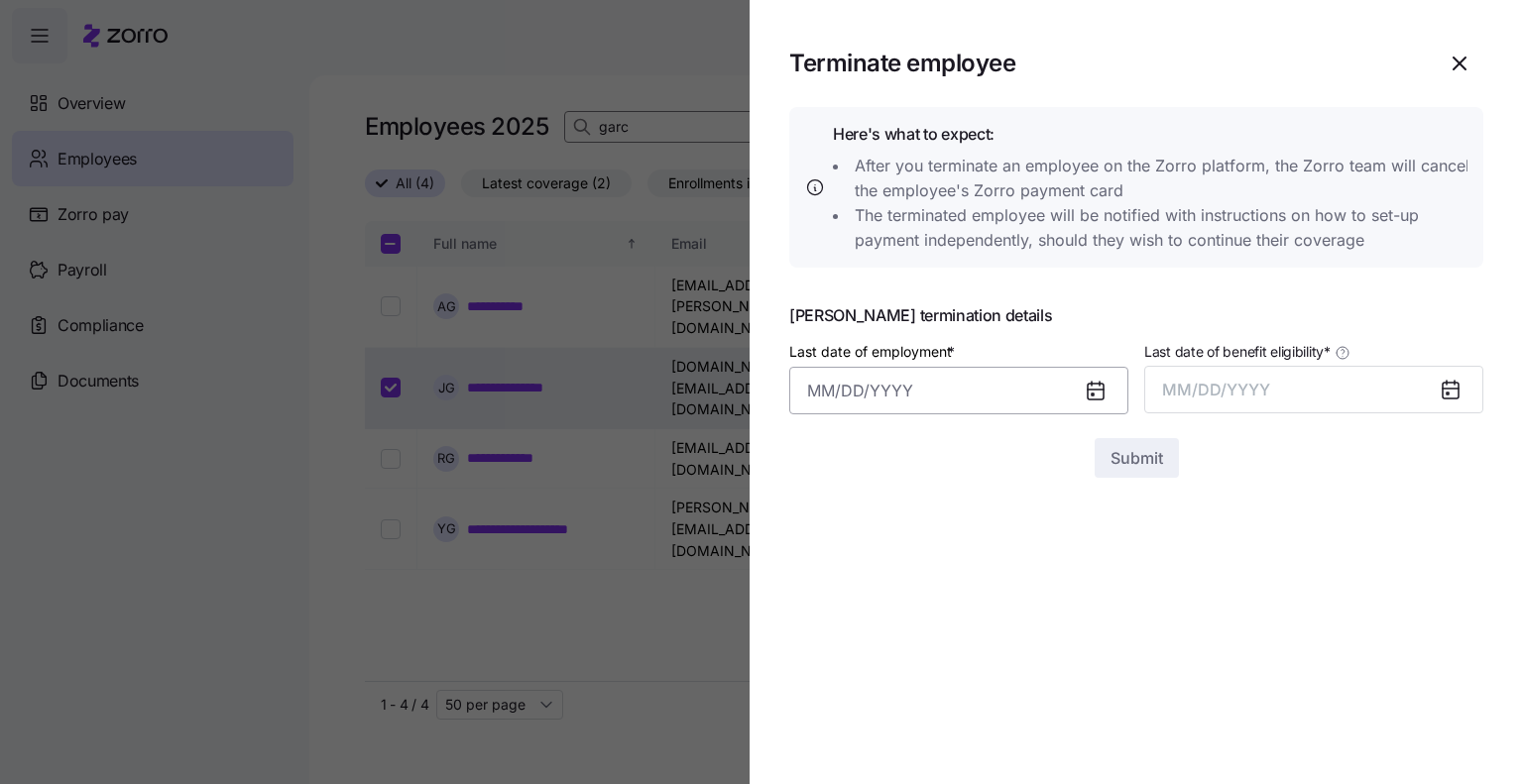 click on "Last date of employment  *" at bounding box center [959, 391] 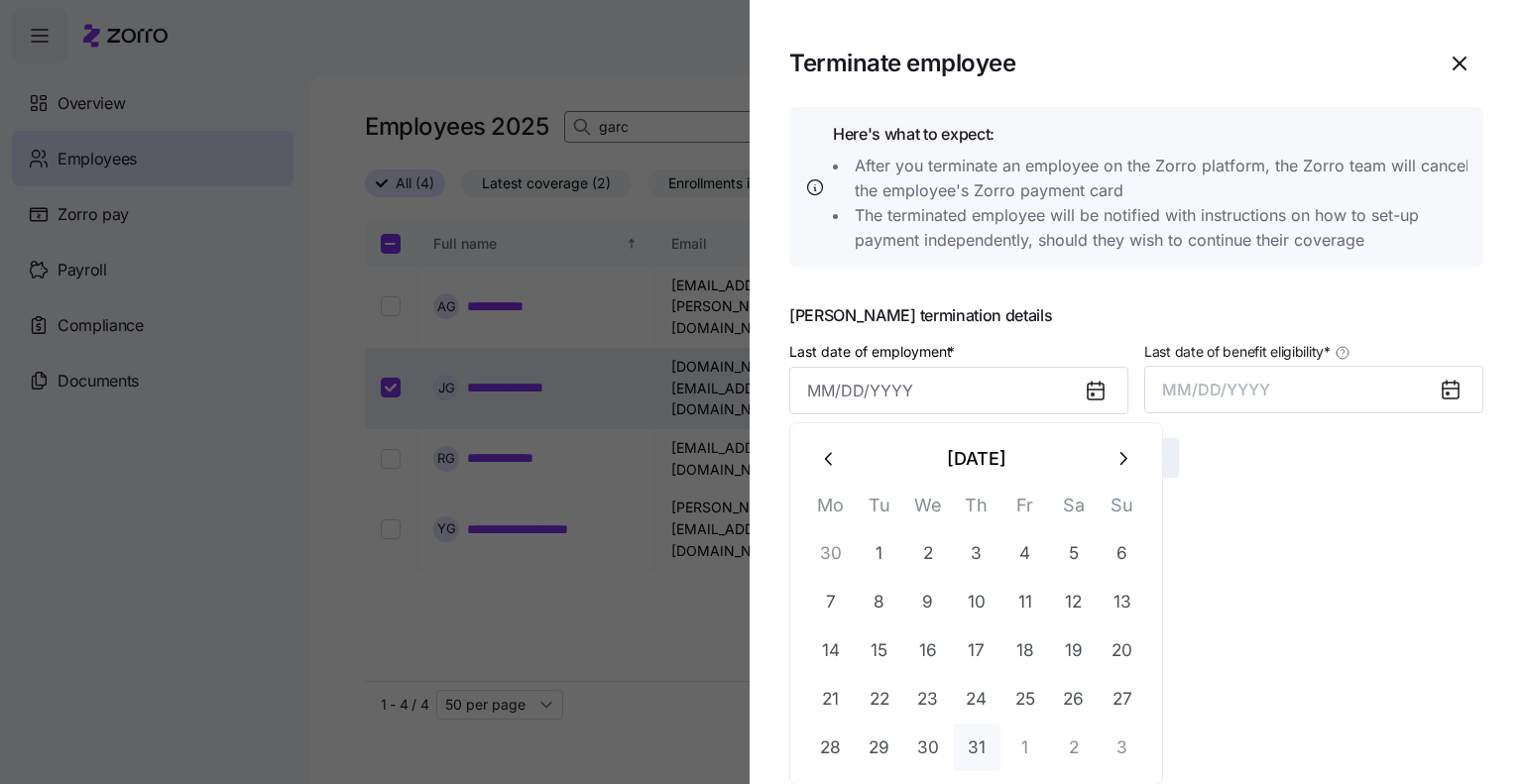 click on "31" at bounding box center [977, 747] 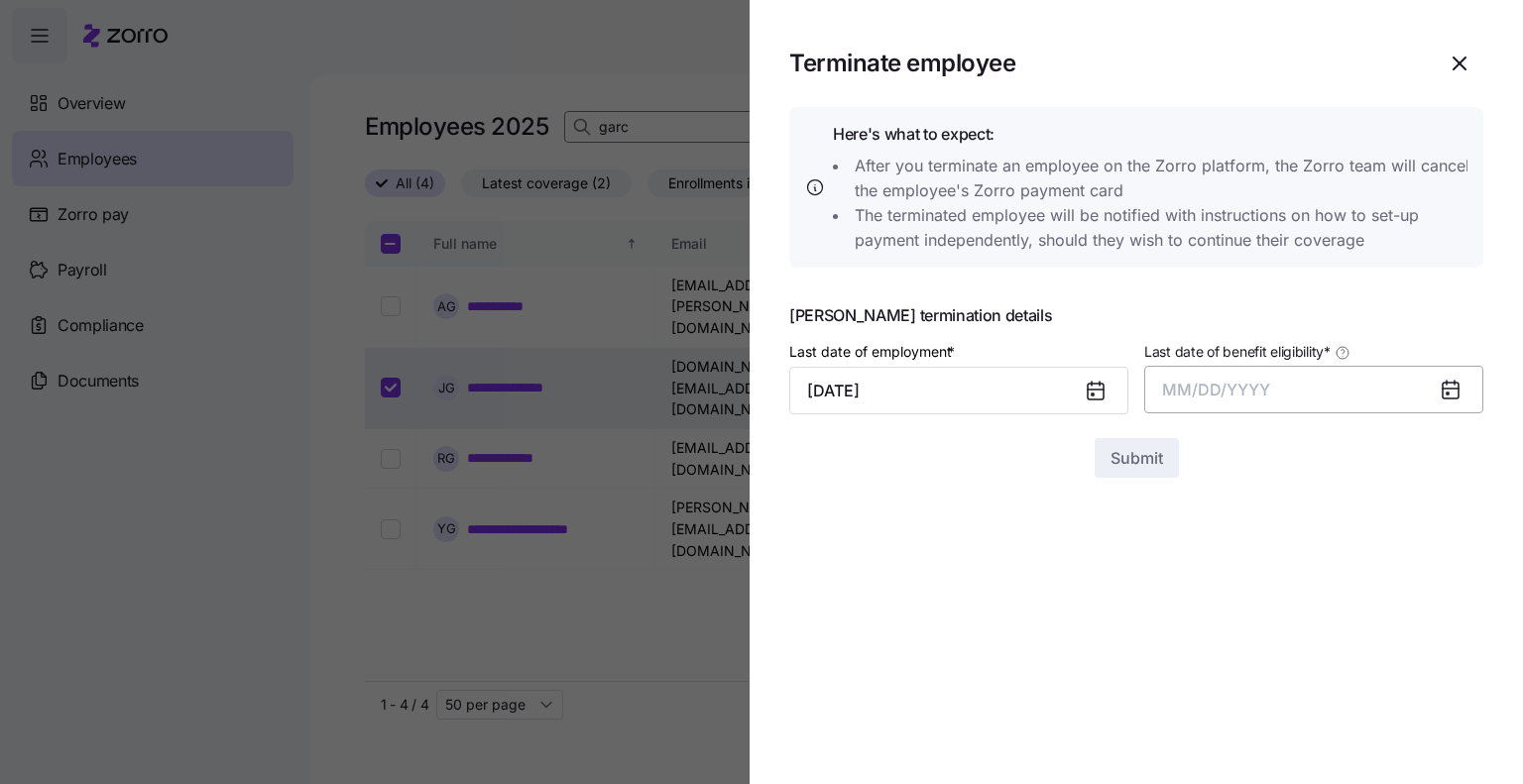 click on "MM/DD/YYYY" at bounding box center (1314, 390) 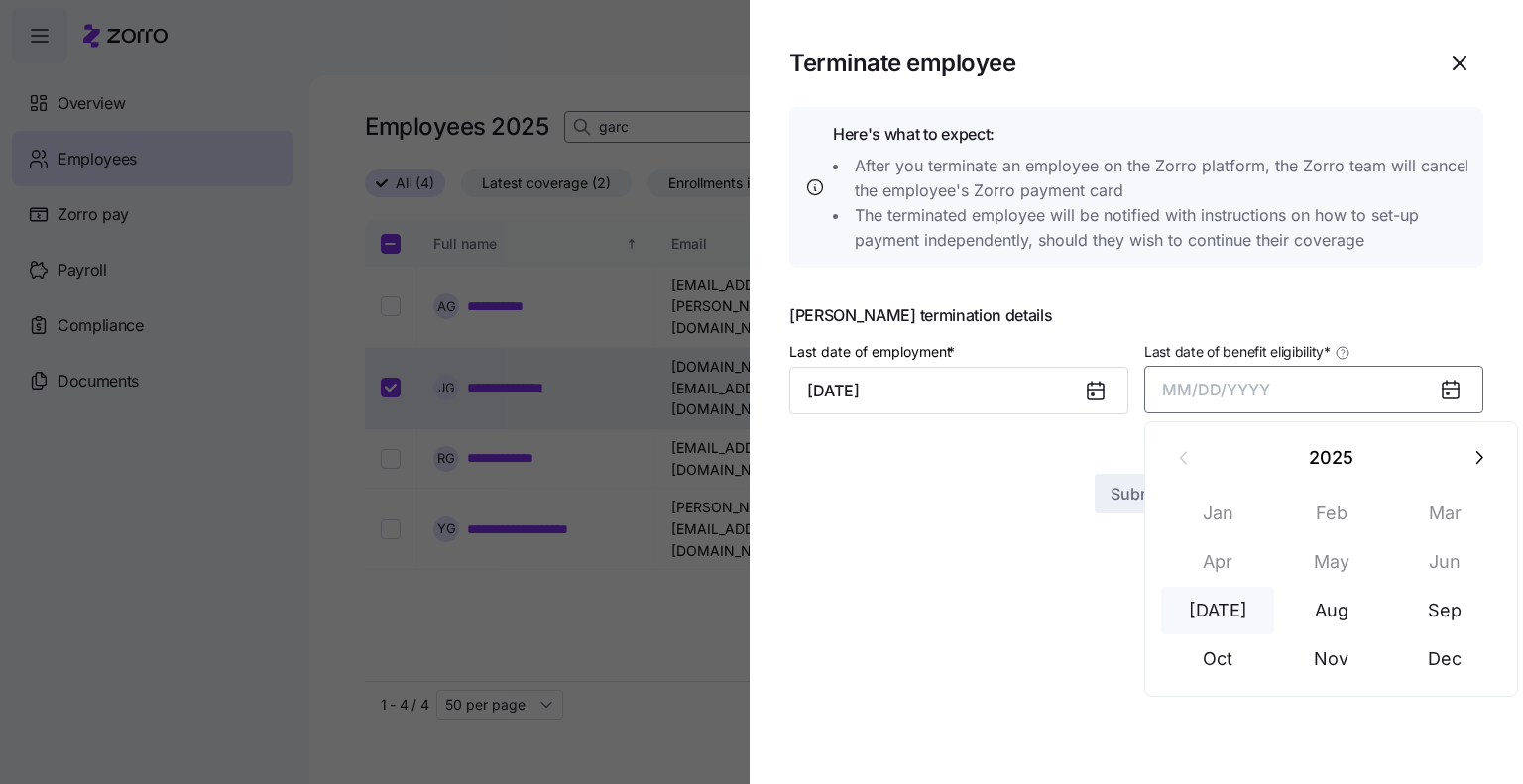 click on "[DATE]" at bounding box center [1218, 611] 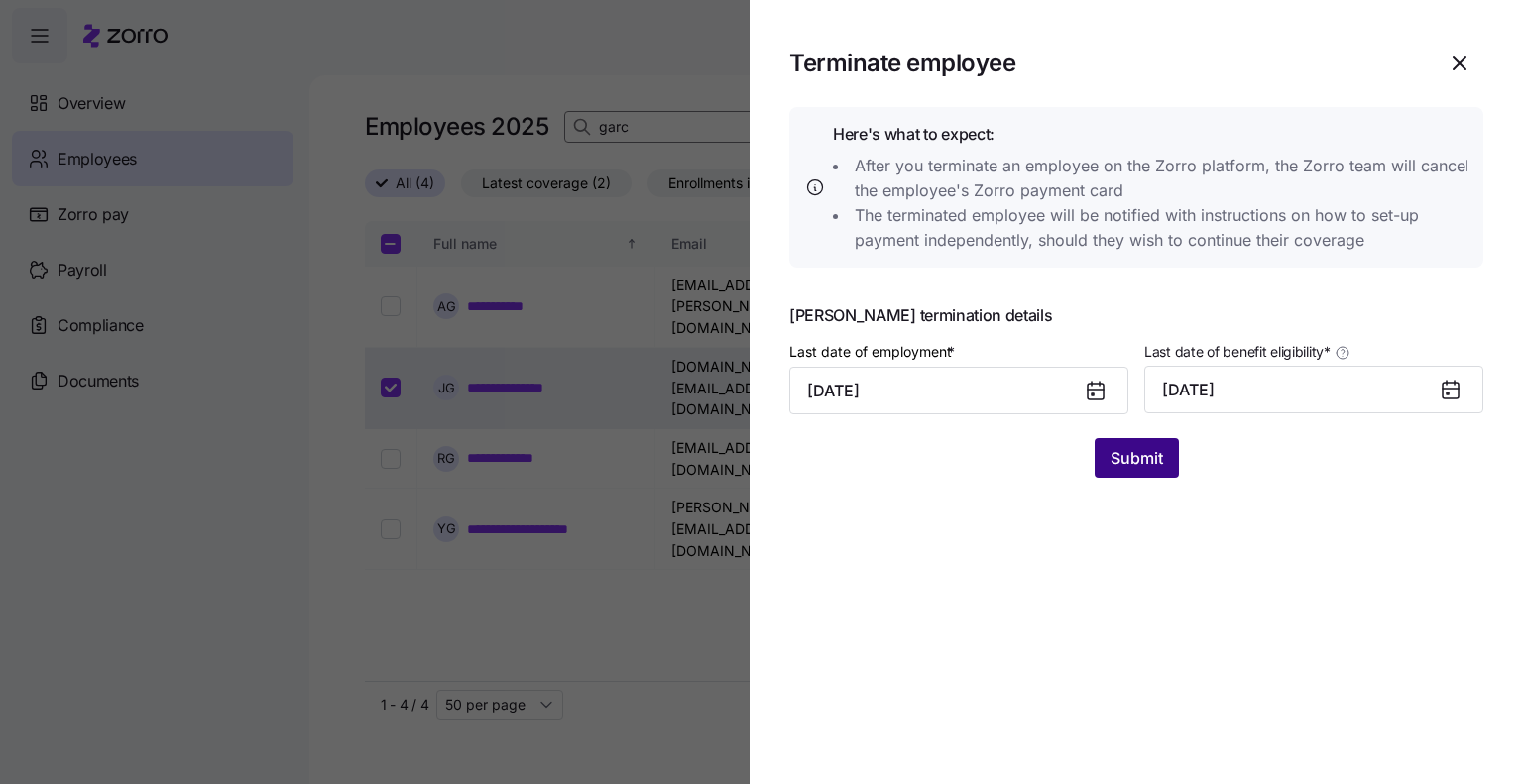 click on "Submit" at bounding box center (1136, 458) 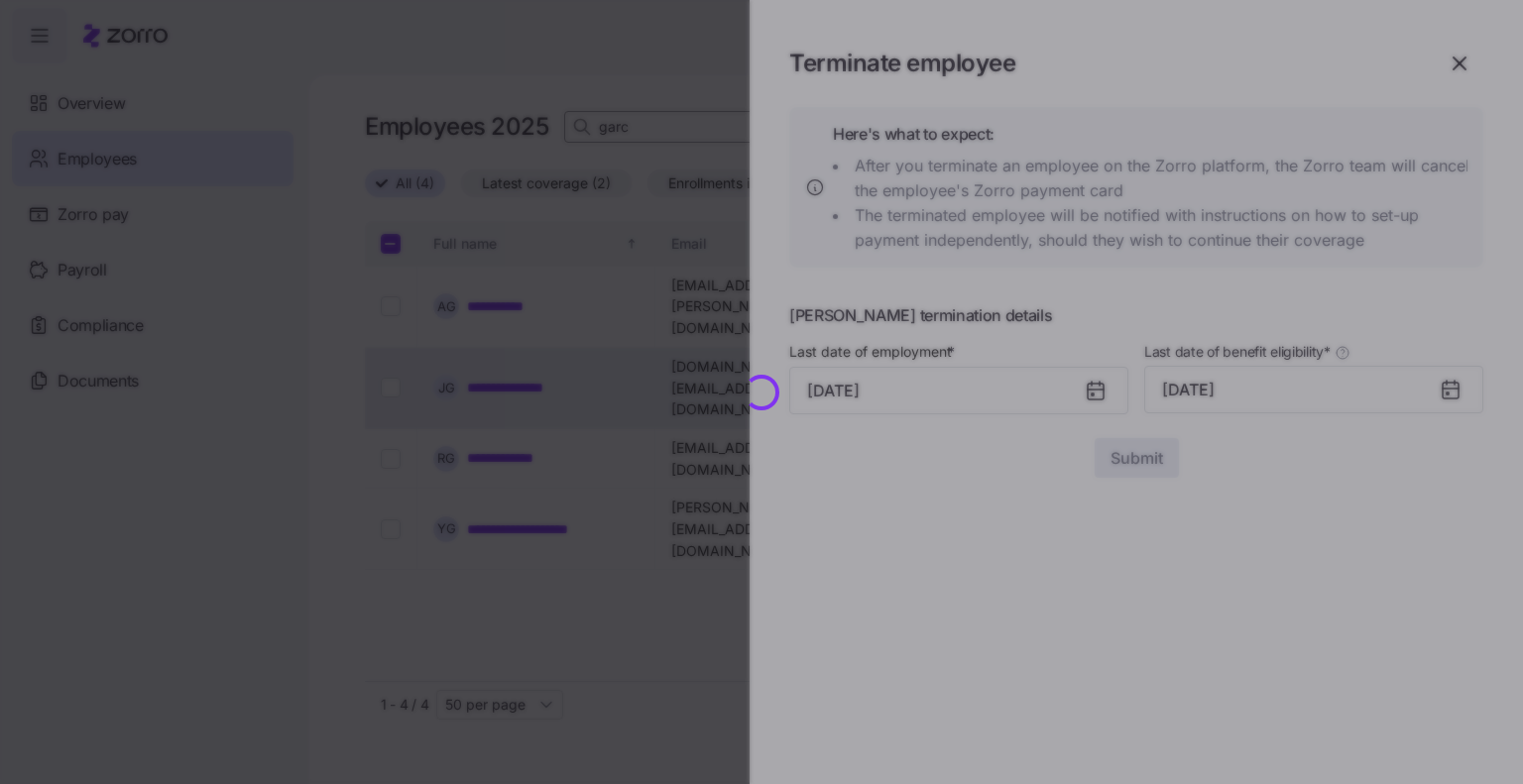checkbox on "false" 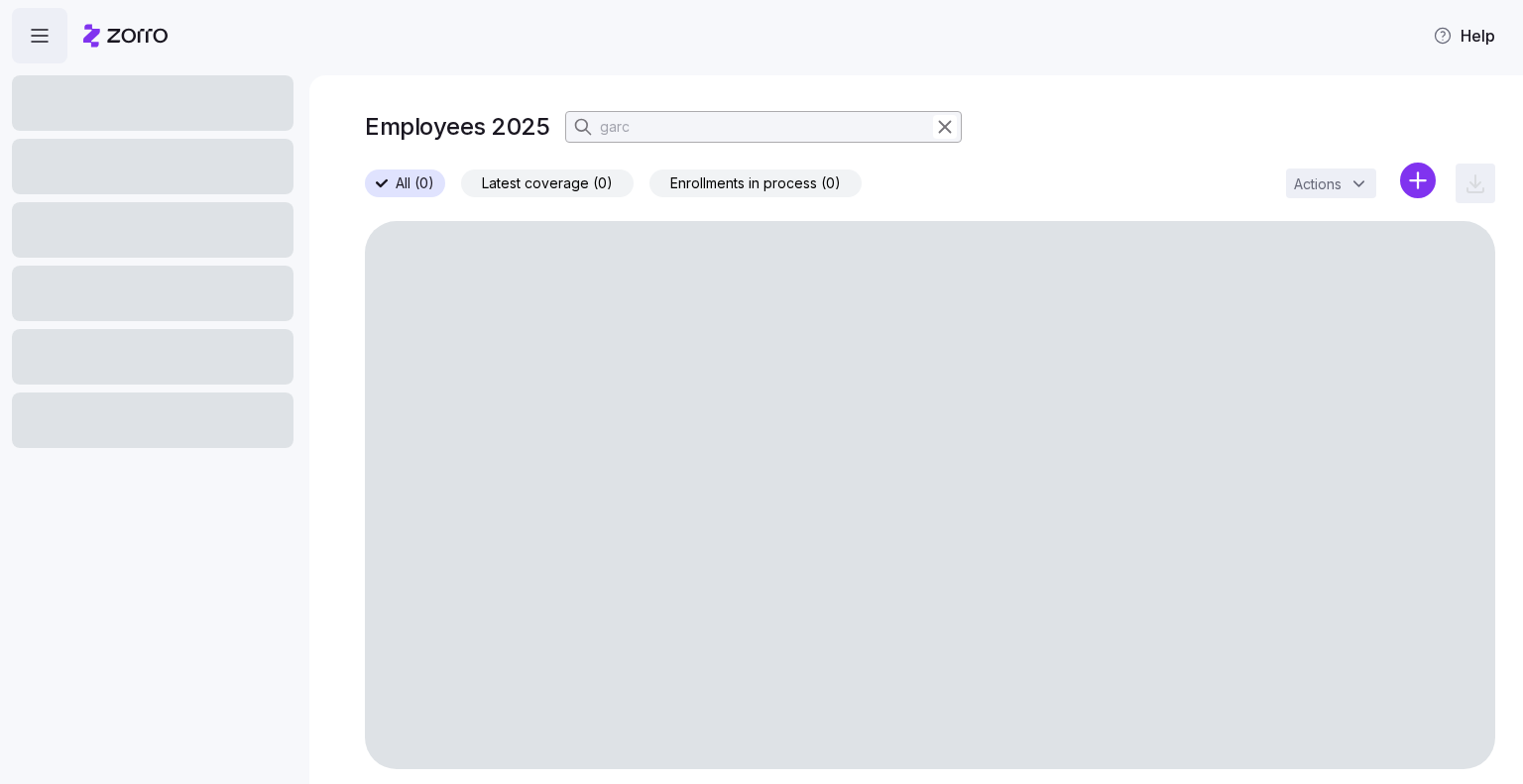 scroll, scrollTop: 0, scrollLeft: 0, axis: both 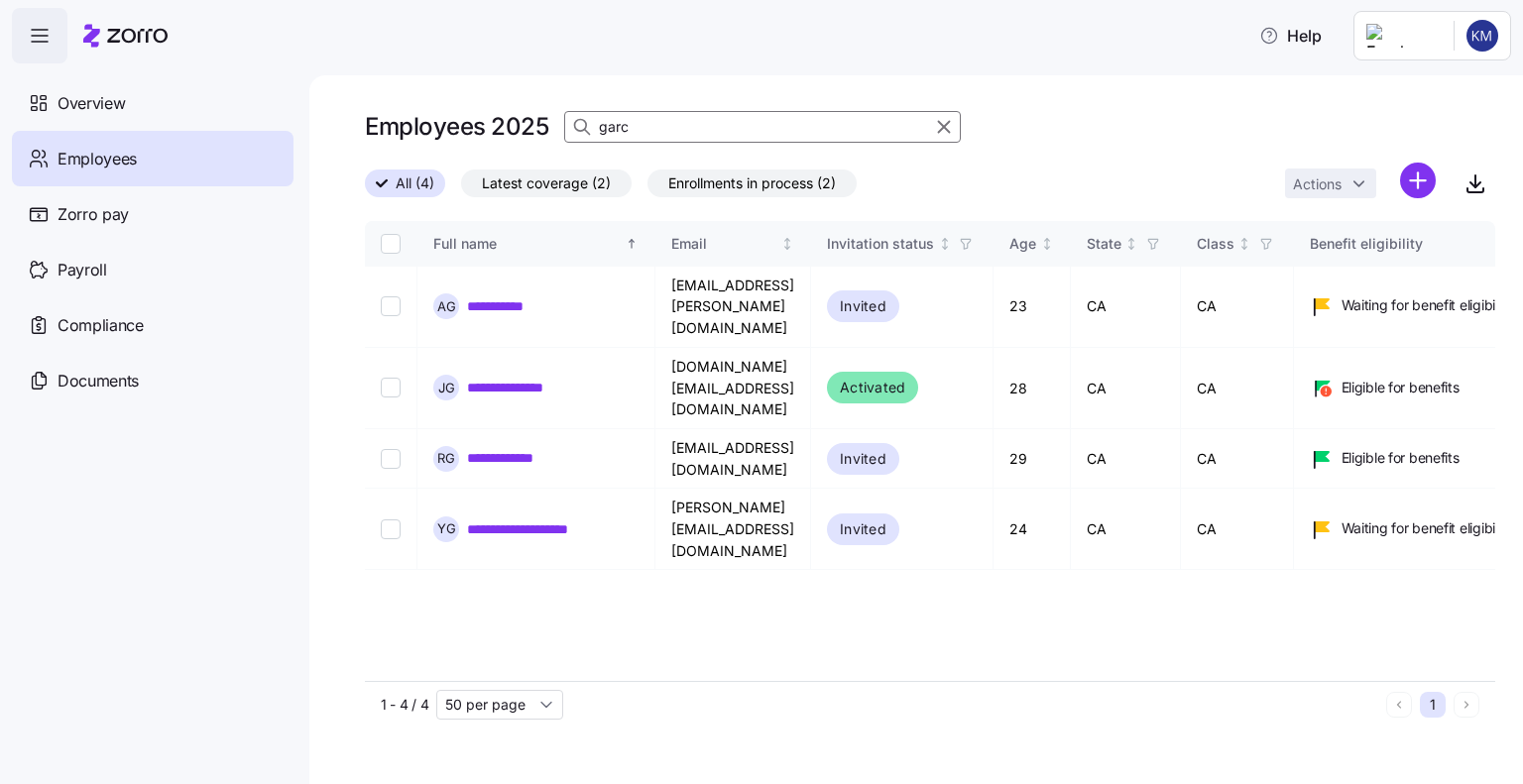 drag, startPoint x: 632, startPoint y: 125, endPoint x: 578, endPoint y: 122, distance: 54.08327 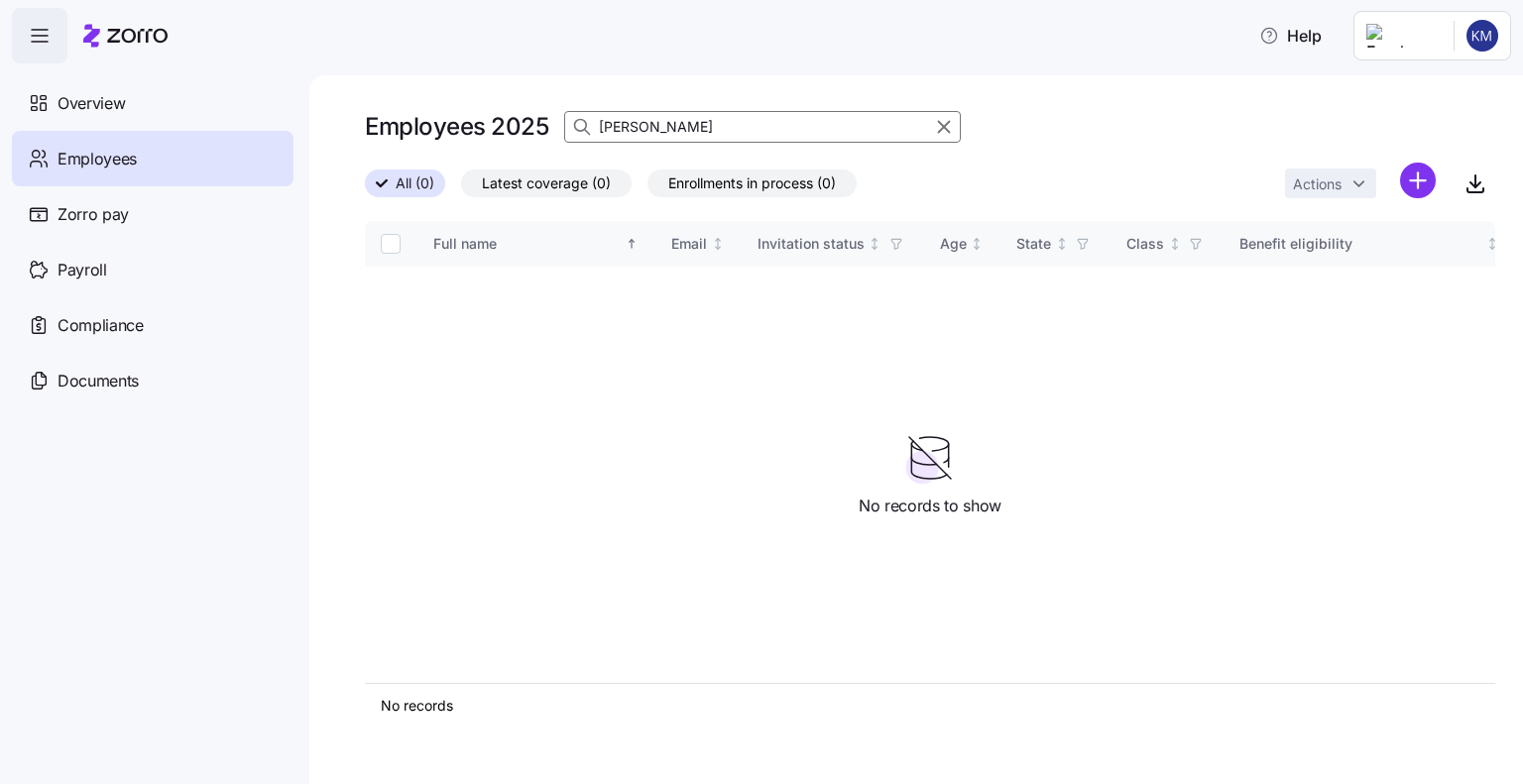 type on "maki" 